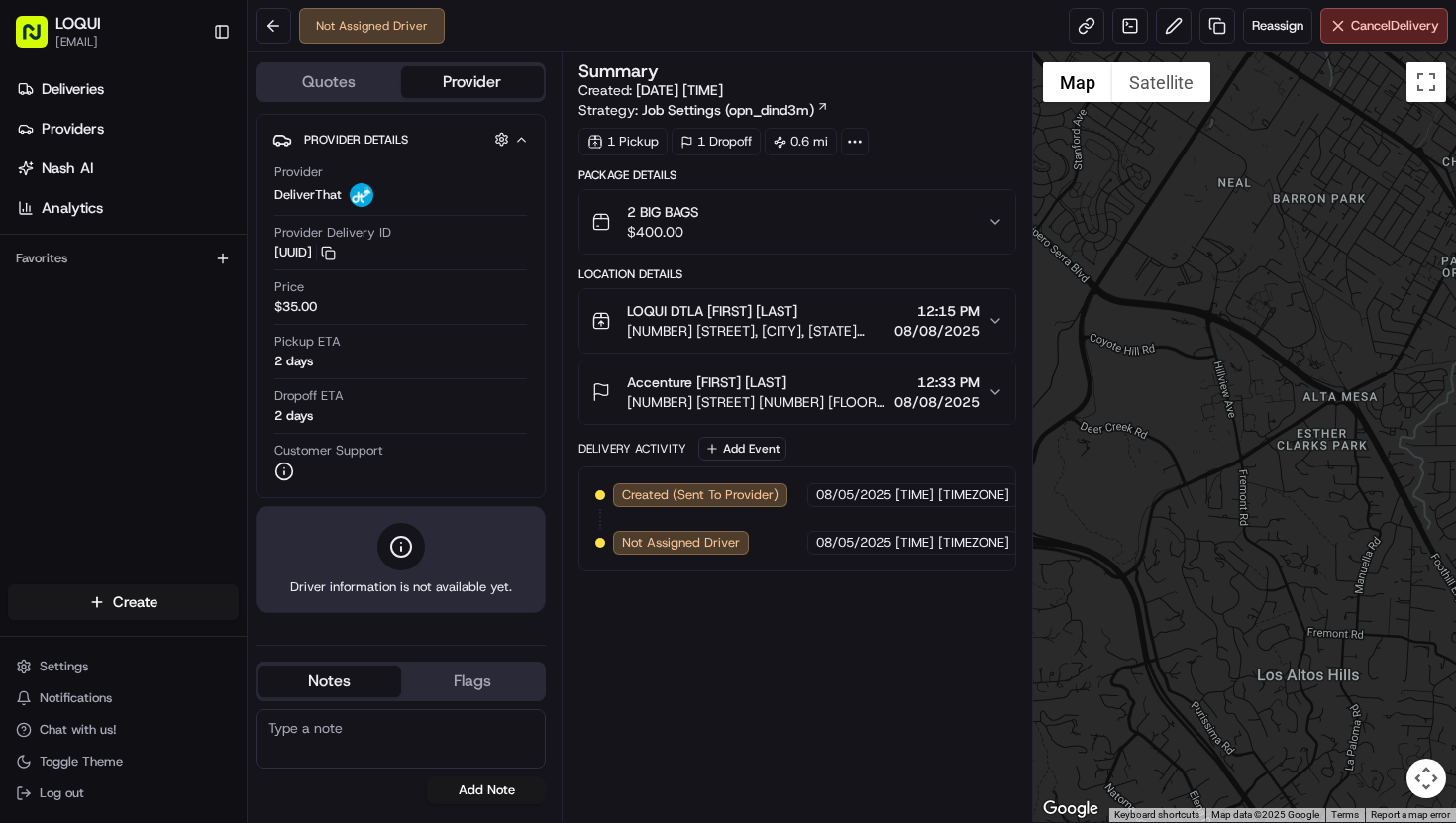 scroll, scrollTop: 0, scrollLeft: 0, axis: both 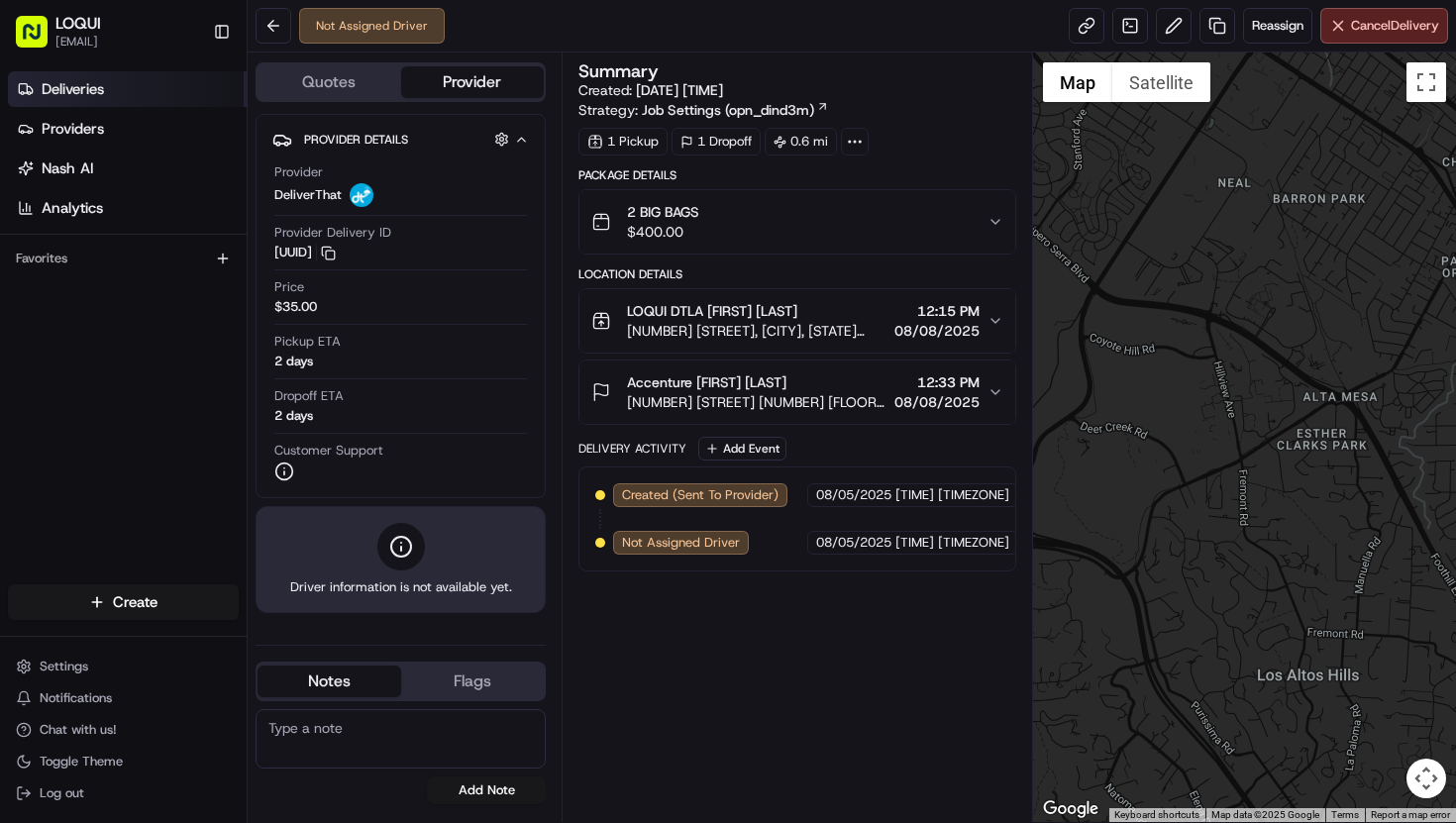click on "Deliveries" at bounding box center (127, 89) 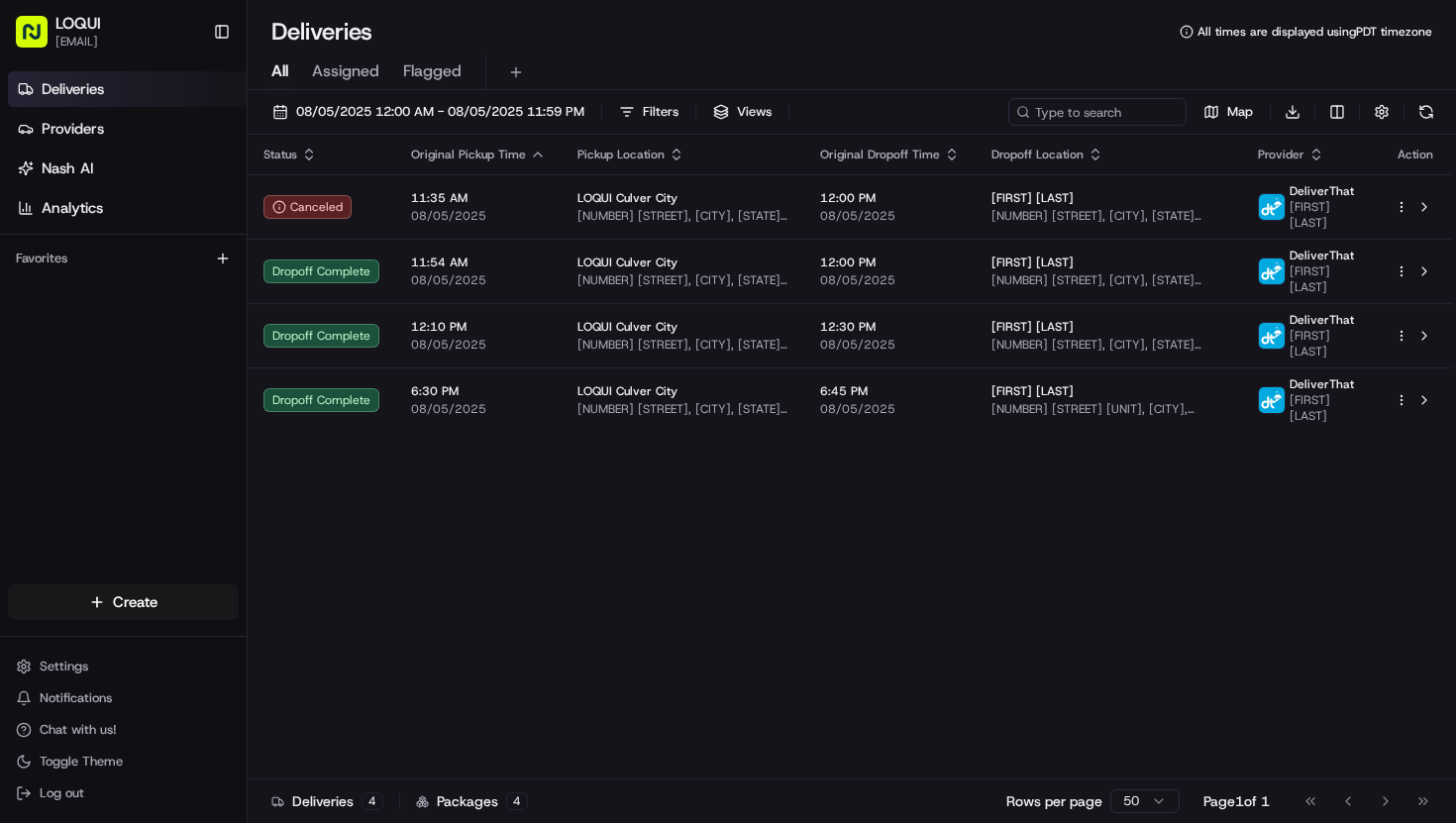 click on "Assigned" at bounding box center [346, 71] 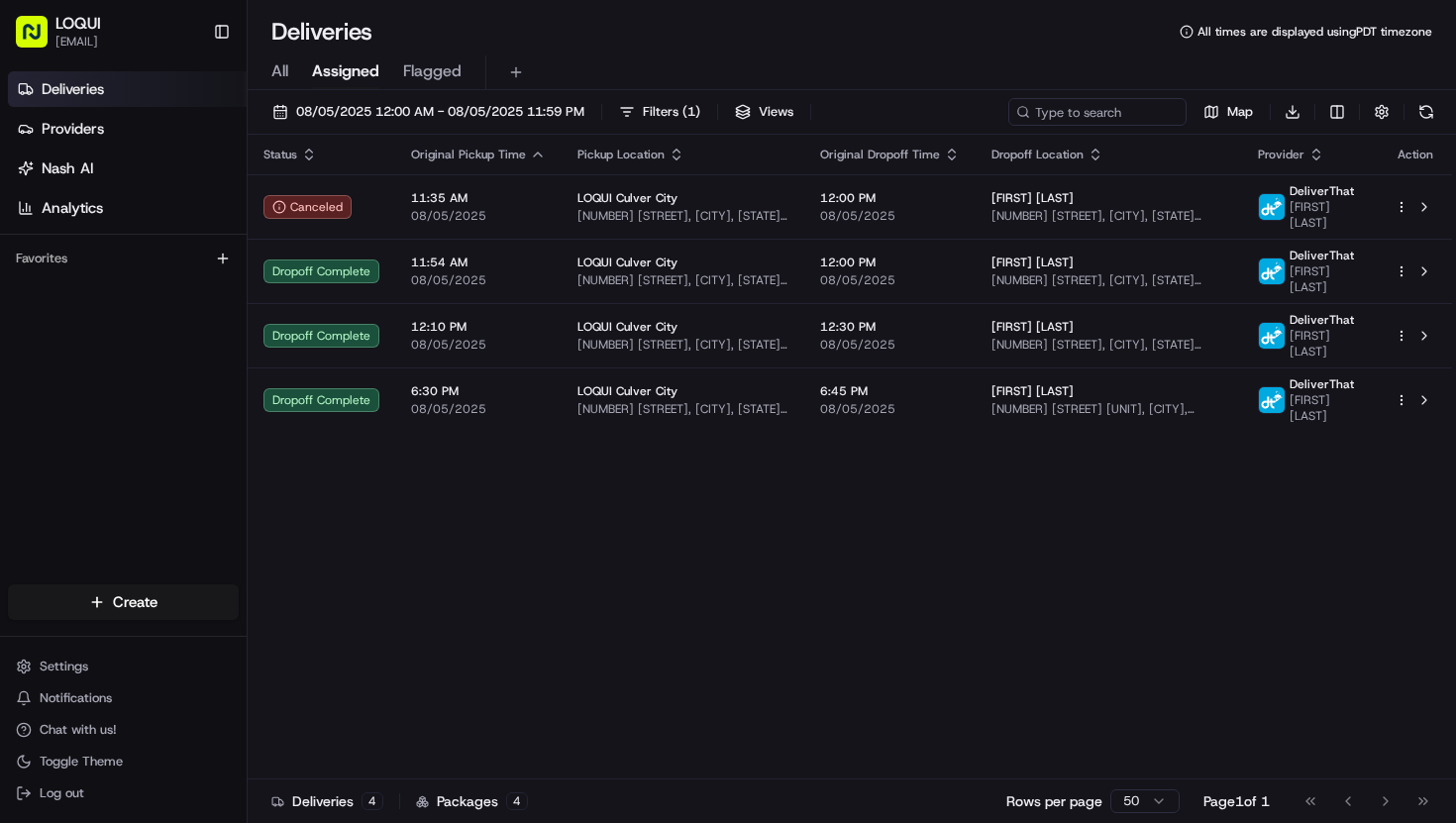 click on "All" at bounding box center [279, 71] 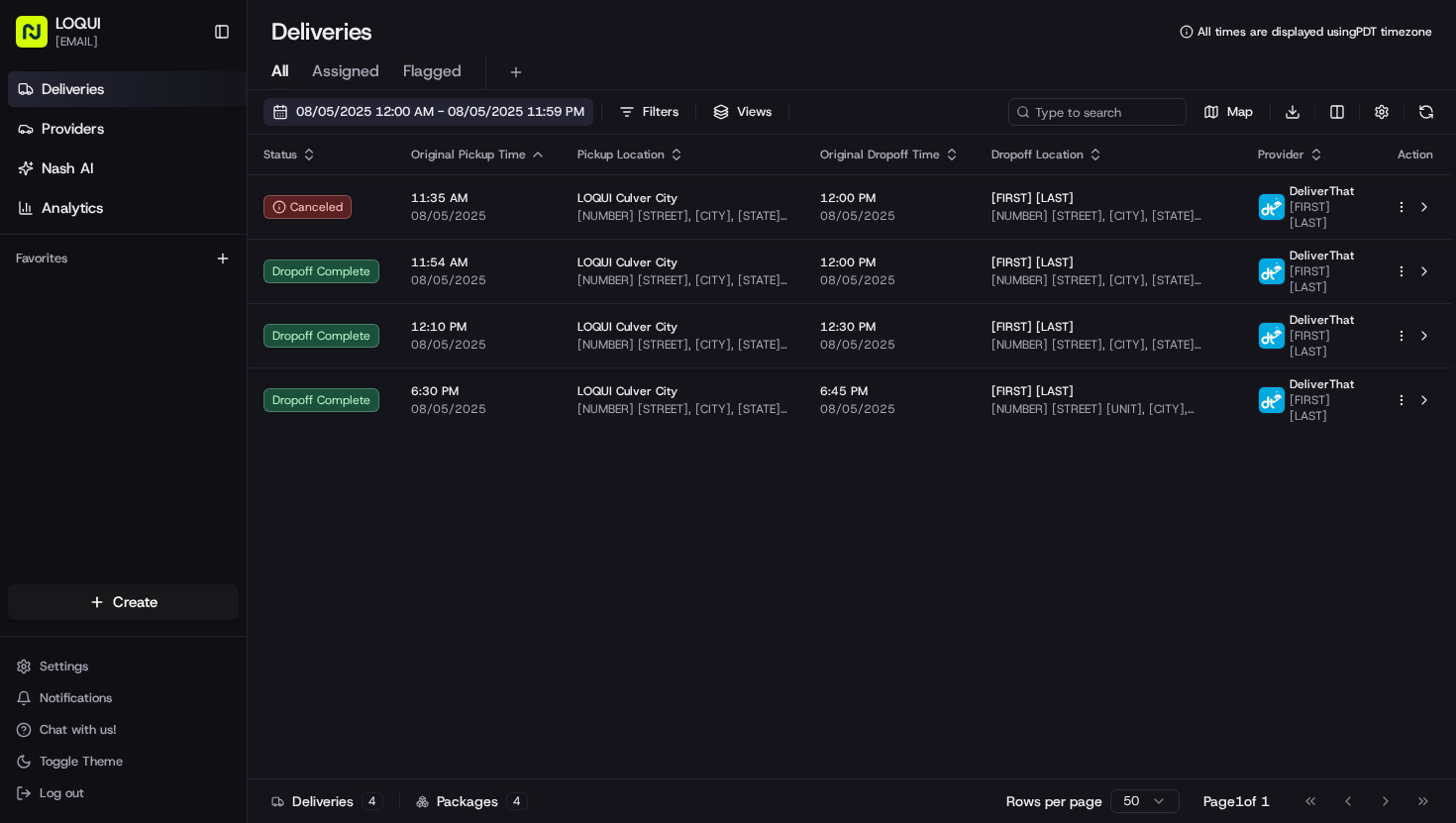 click on "08/05/2025 12:00 AM - 08/05/2025 11:59 PM" at bounding box center [440, 112] 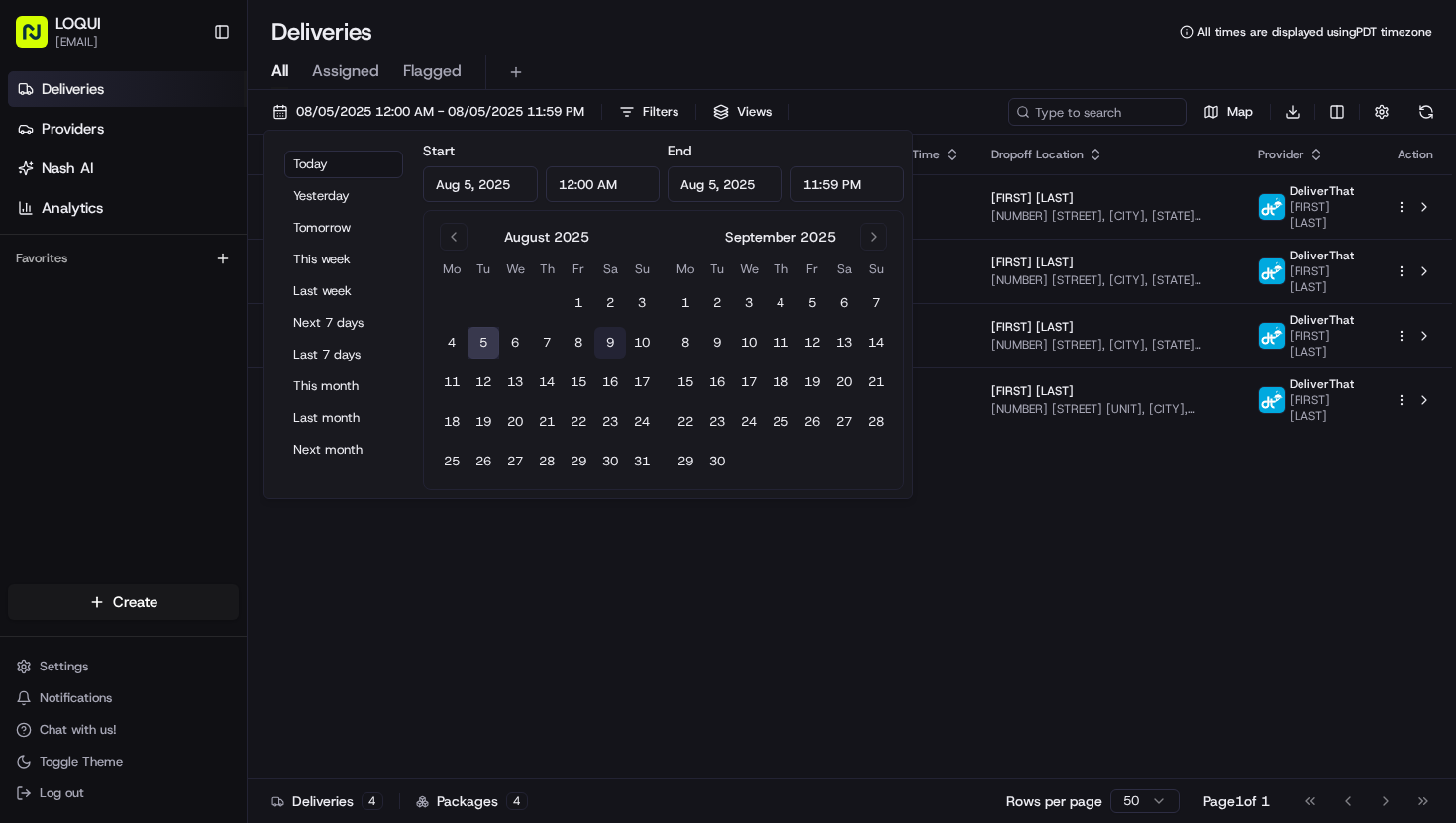 click on "9" at bounding box center [610, 343] 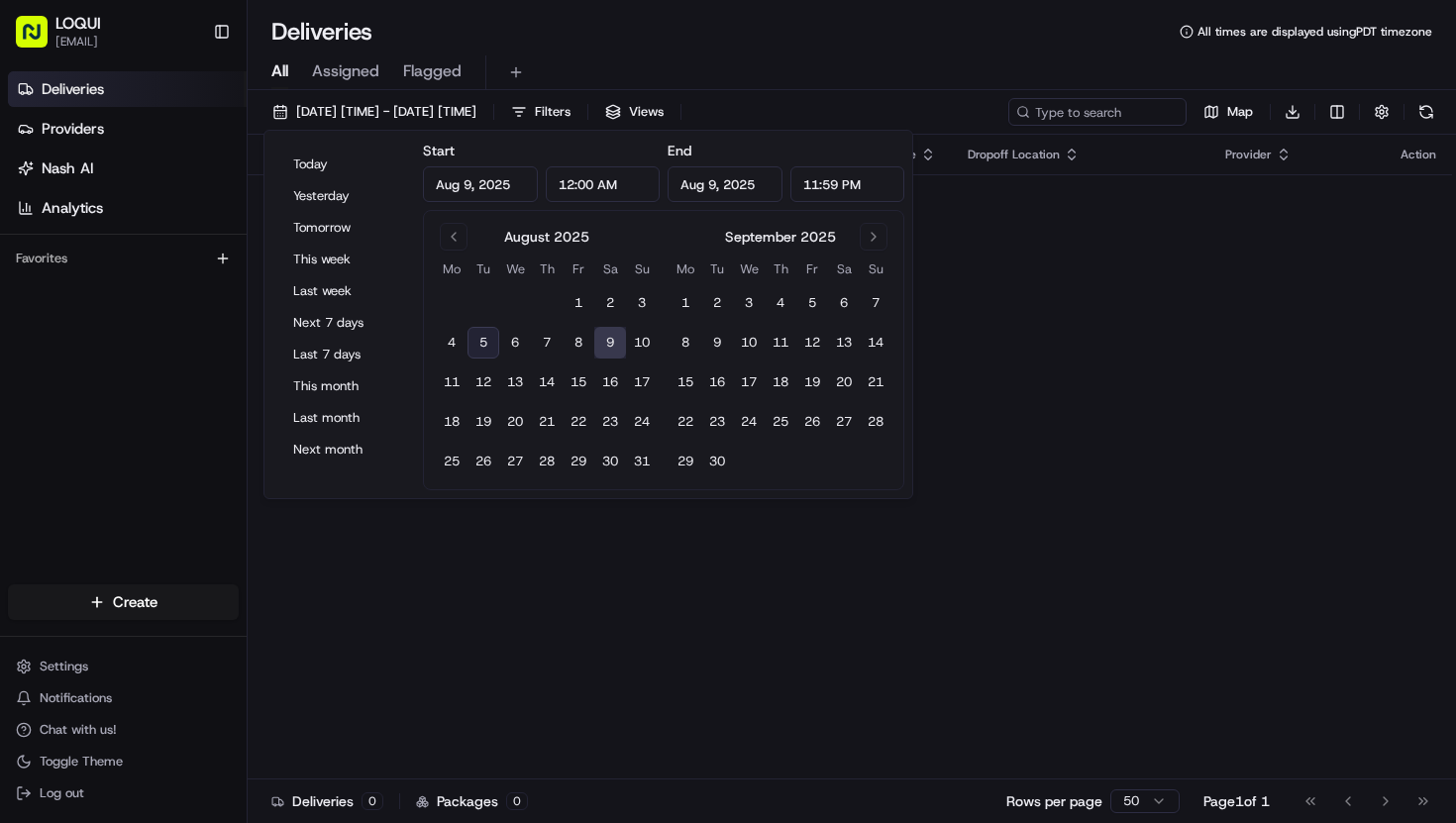 click on "Status Original Pickup Time Pickup Location Original Dropoff Time Dropoff Location Provider Action No results." at bounding box center (850, 457) 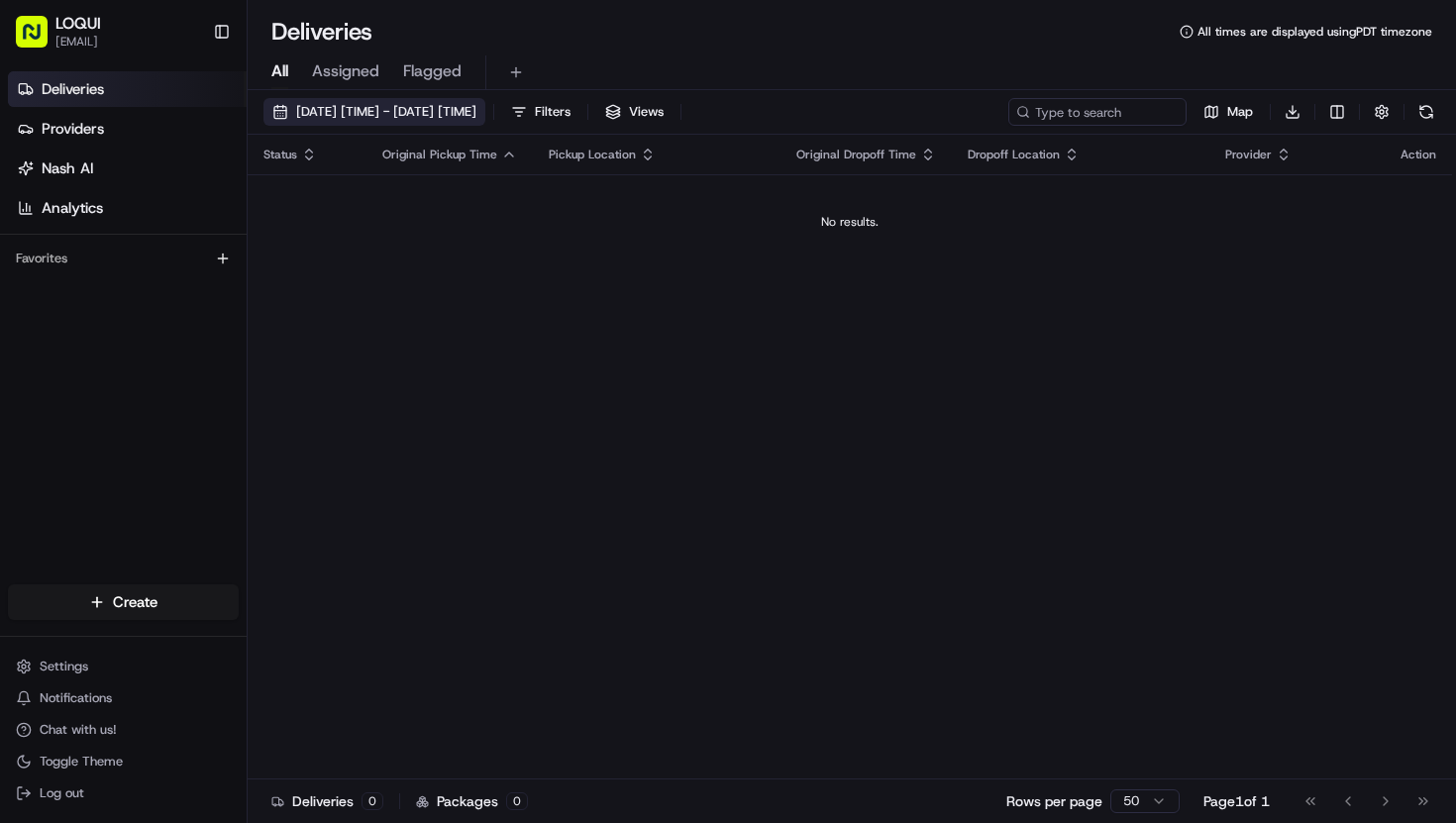 click on "[DATE] [TIME] - [DATE] [TIME]" at bounding box center (386, 112) 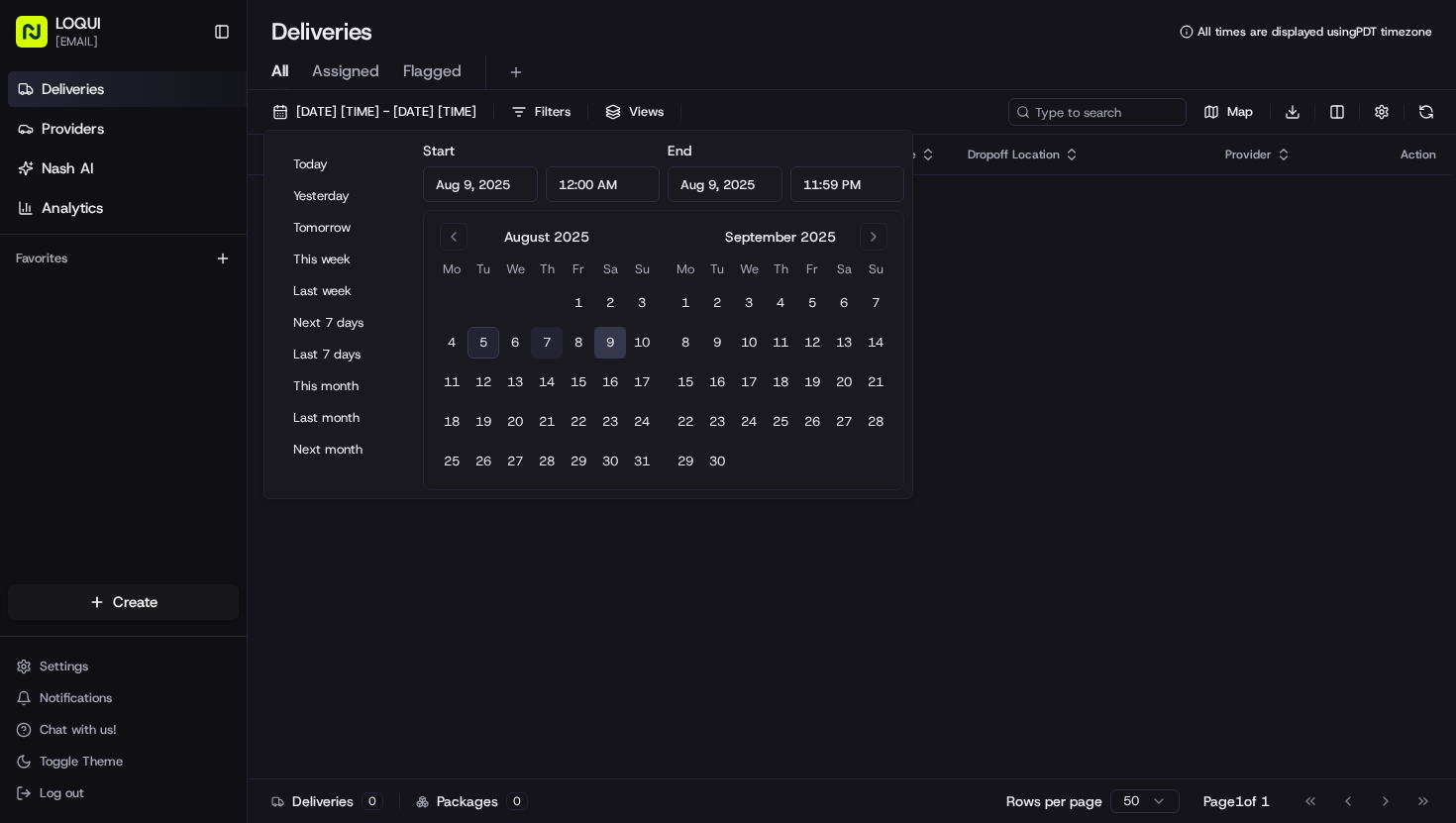 click on "7" at bounding box center (547, 343) 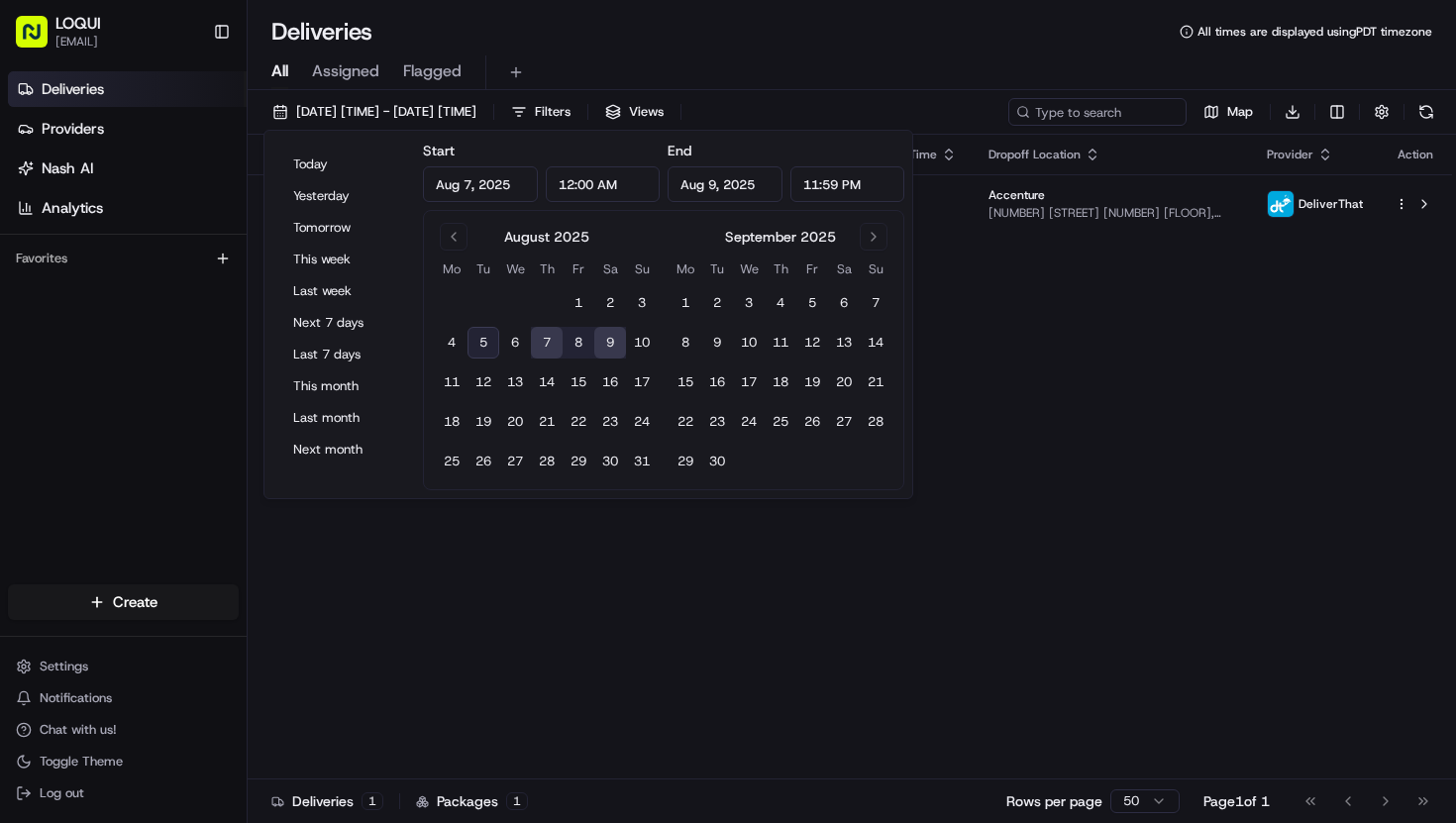 click on "Status Original Pickup Time Pickup Location Original Dropoff Time Dropoff Location Provider Action Not Assigned Driver 12:15 PM [DATE] LOQUI DTLA [ADDRESS], [CITY], [STATE] [ZIP], [COUNTRY] 12:33 PM [DATE] Accenture [ADDRESS], [CITY], [STATE] [ZIP], [COUNTRY] DeliverThat" at bounding box center [850, 457] 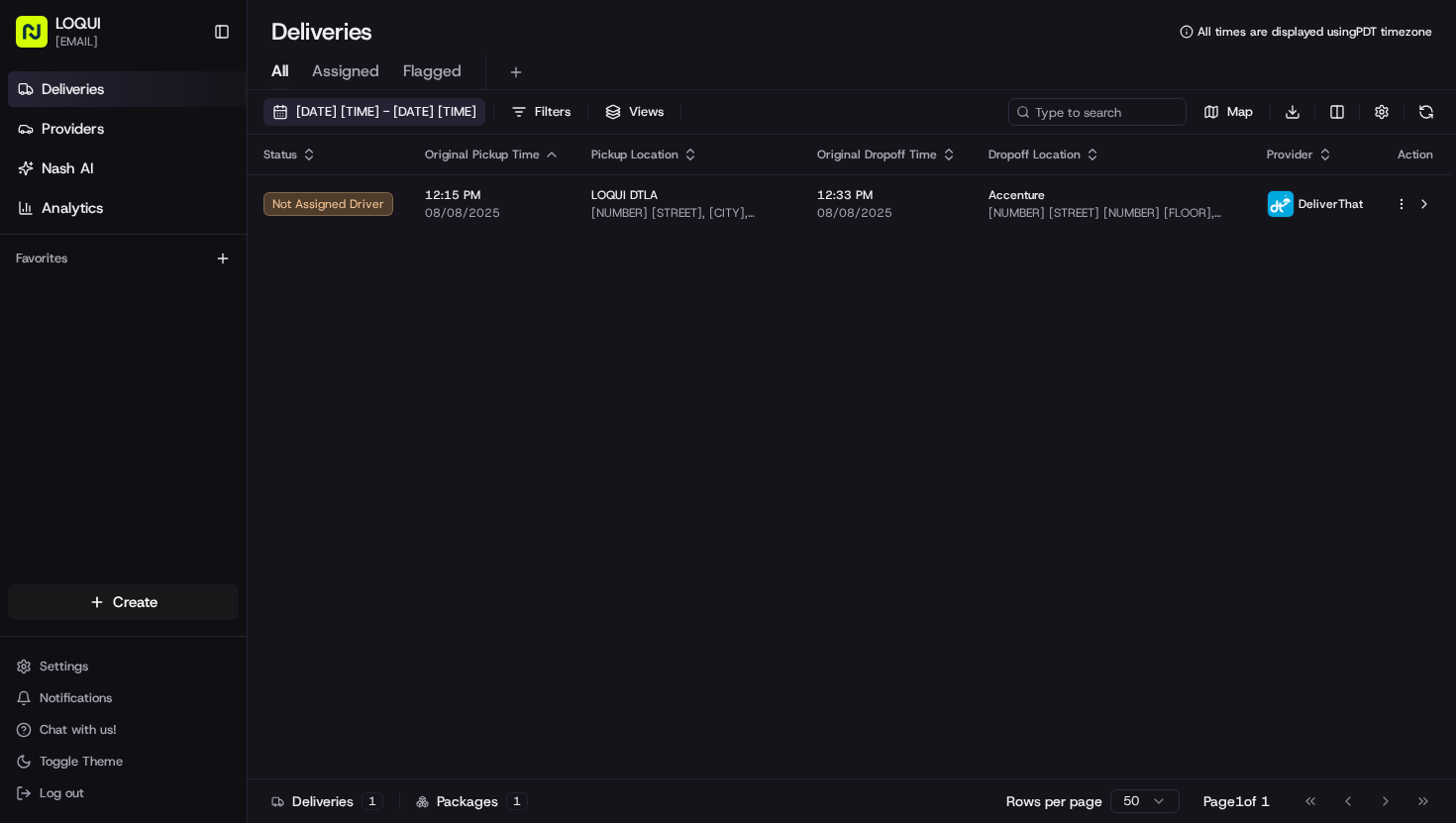 click on "[DATE] [TIME] - [DATE] [TIME]" at bounding box center [386, 112] 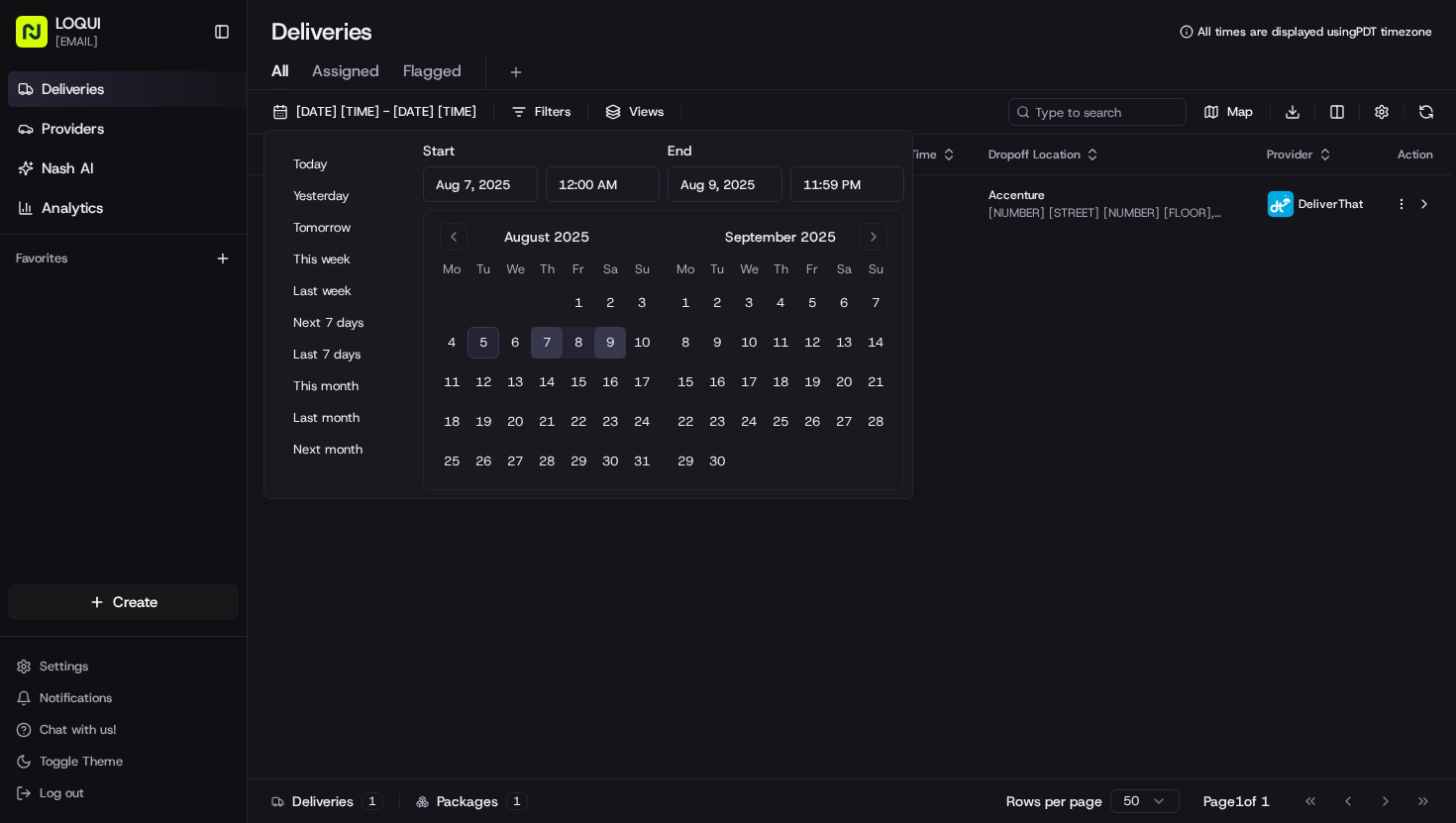 click on "8" at bounding box center (578, 343) 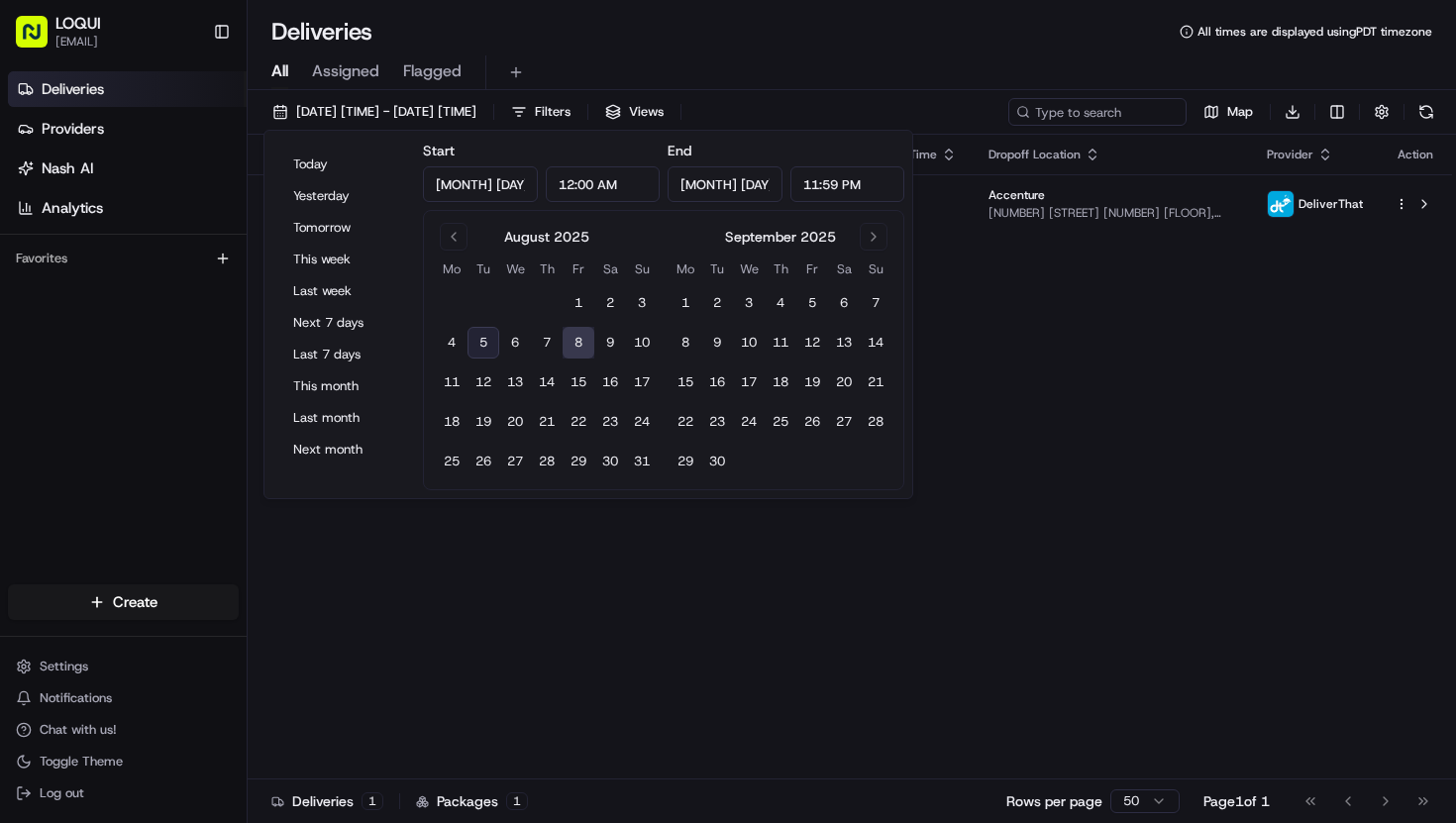 click on "Status Original Pickup Time Pickup Location Original Dropoff Time Dropoff Location Provider Action Not Assigned Driver 12:15 PM [DATE] LOQUI DTLA [ADDRESS], [CITY], [STATE] [ZIP], [COUNTRY] 12:33 PM [DATE] Accenture [ADDRESS], [CITY], [STATE] [ZIP], [COUNTRY] DeliverThat" at bounding box center (850, 457) 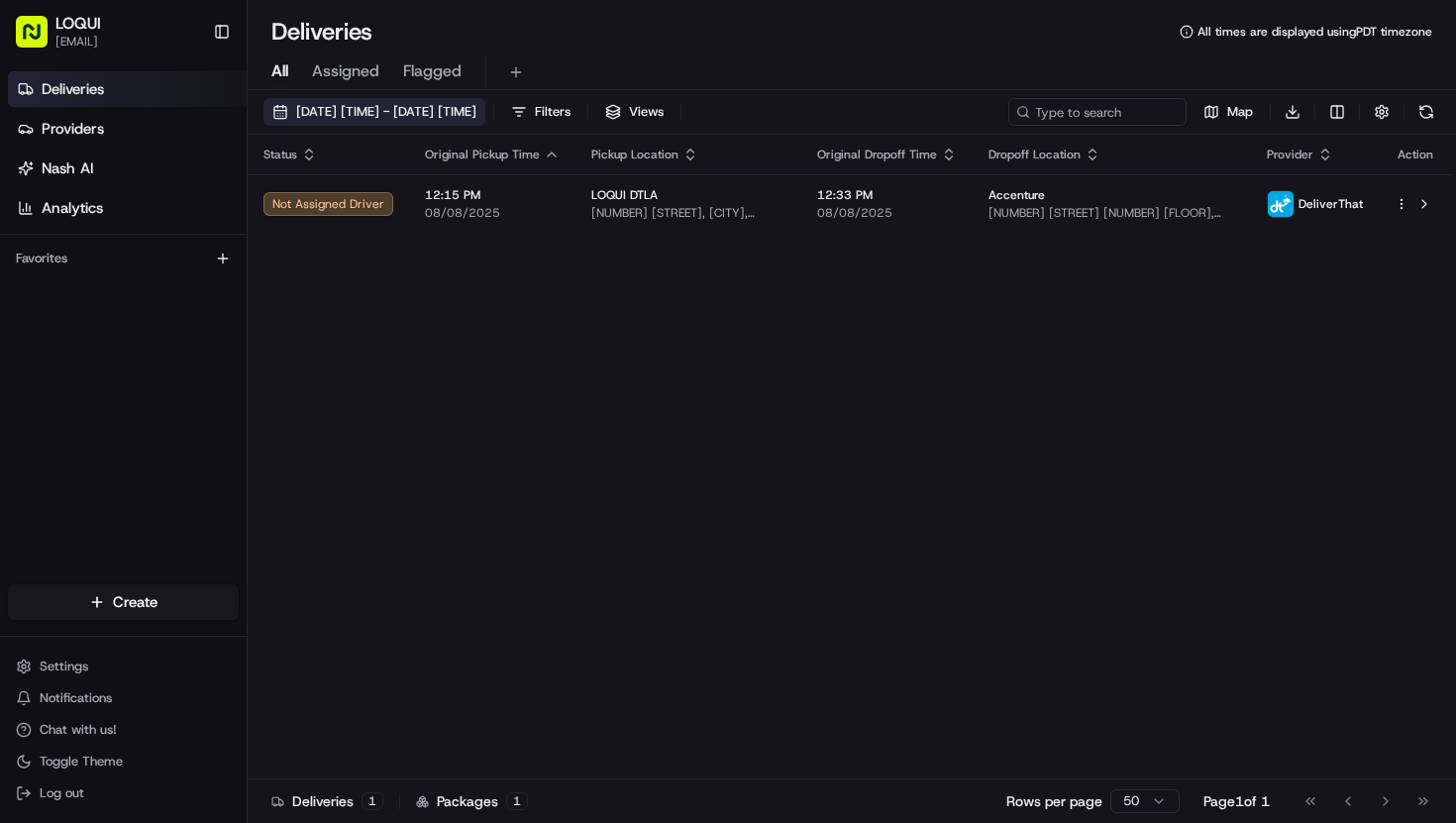 click on "[DATE] [TIME] - [DATE] [TIME]" at bounding box center [386, 112] 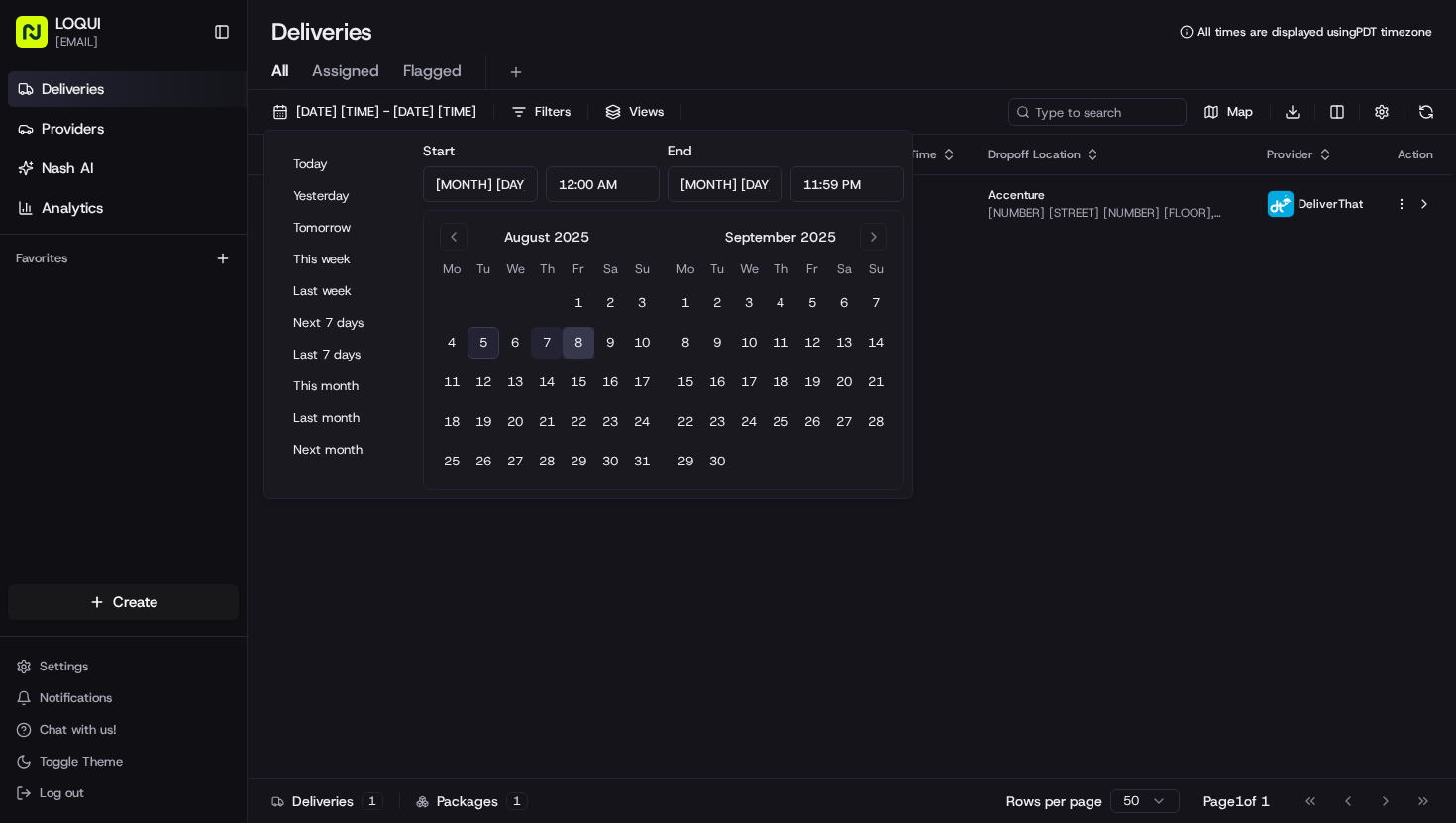 click on "7" at bounding box center (547, 343) 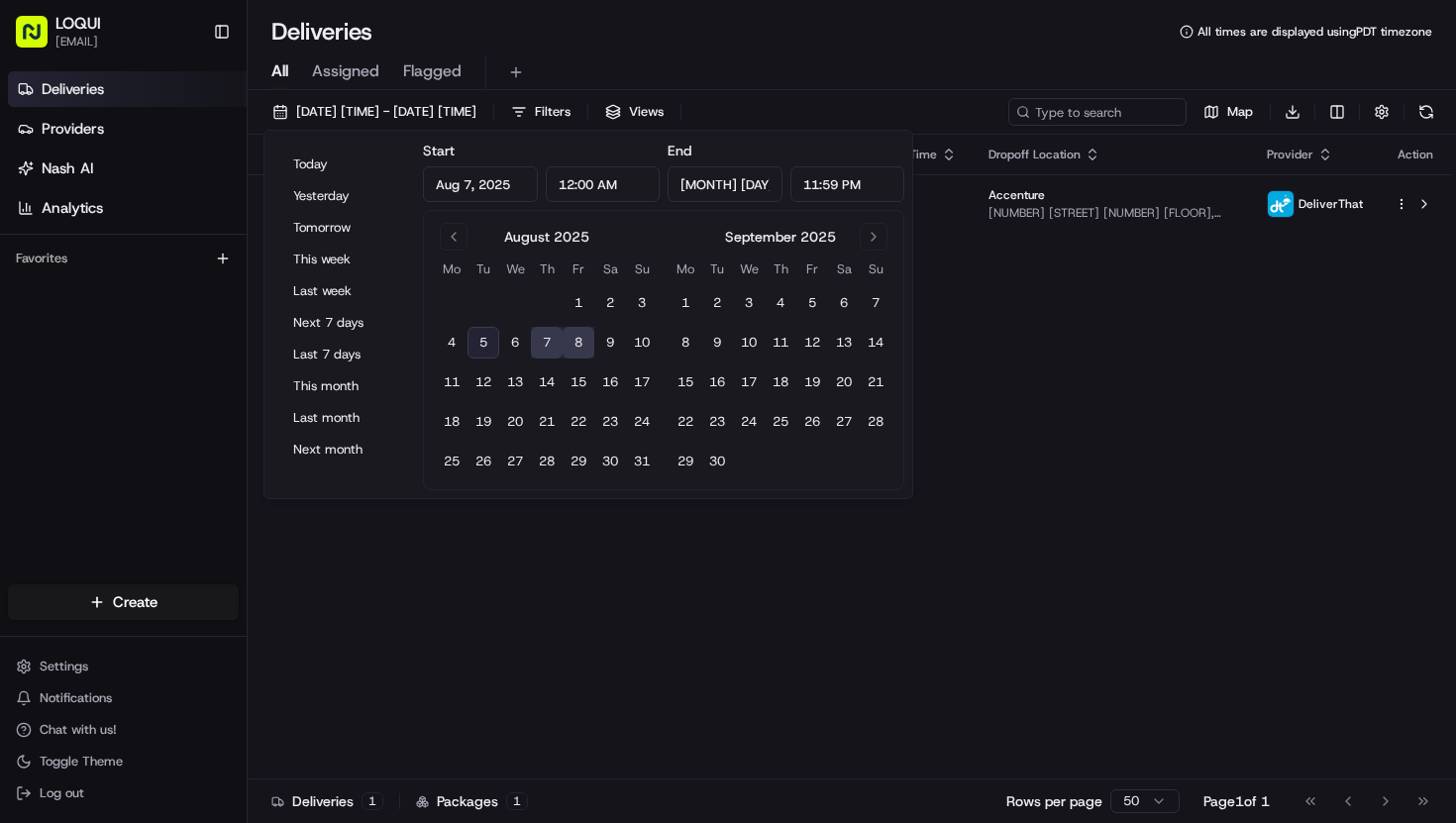 click on "Status Original Pickup Time Pickup Location Original Dropoff Time Dropoff Location Provider Action Not Assigned Driver 12:15 PM [DATE] LOQUI DTLA [ADDRESS], [CITY], [STATE] [ZIP], [COUNTRY] 12:33 PM [DATE] Accenture [ADDRESS], [CITY], [STATE] [ZIP], [COUNTRY] DeliverThat" at bounding box center [850, 457] 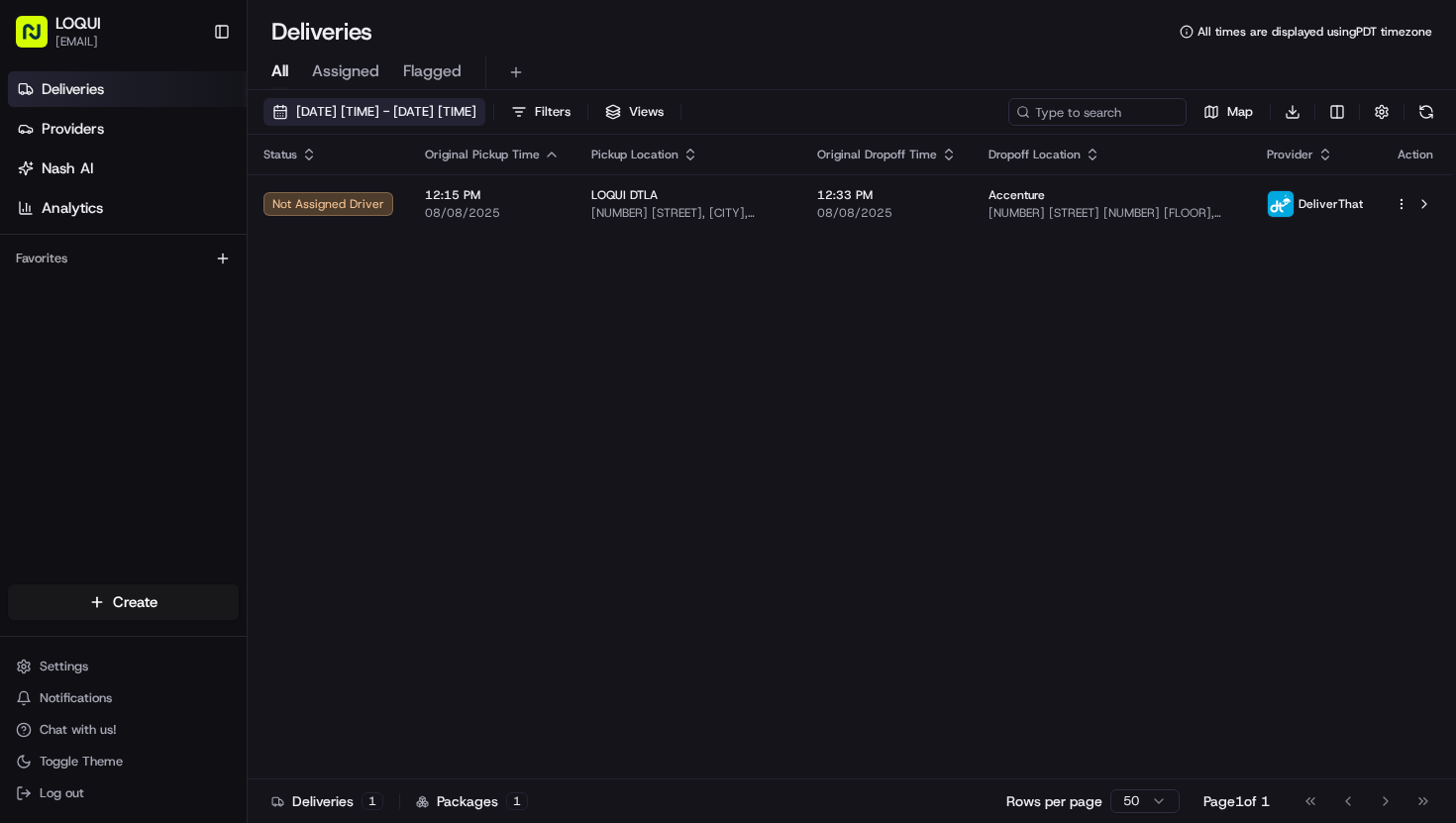 click on "[DATE] [TIME] - [DATE] [TIME]" at bounding box center [386, 112] 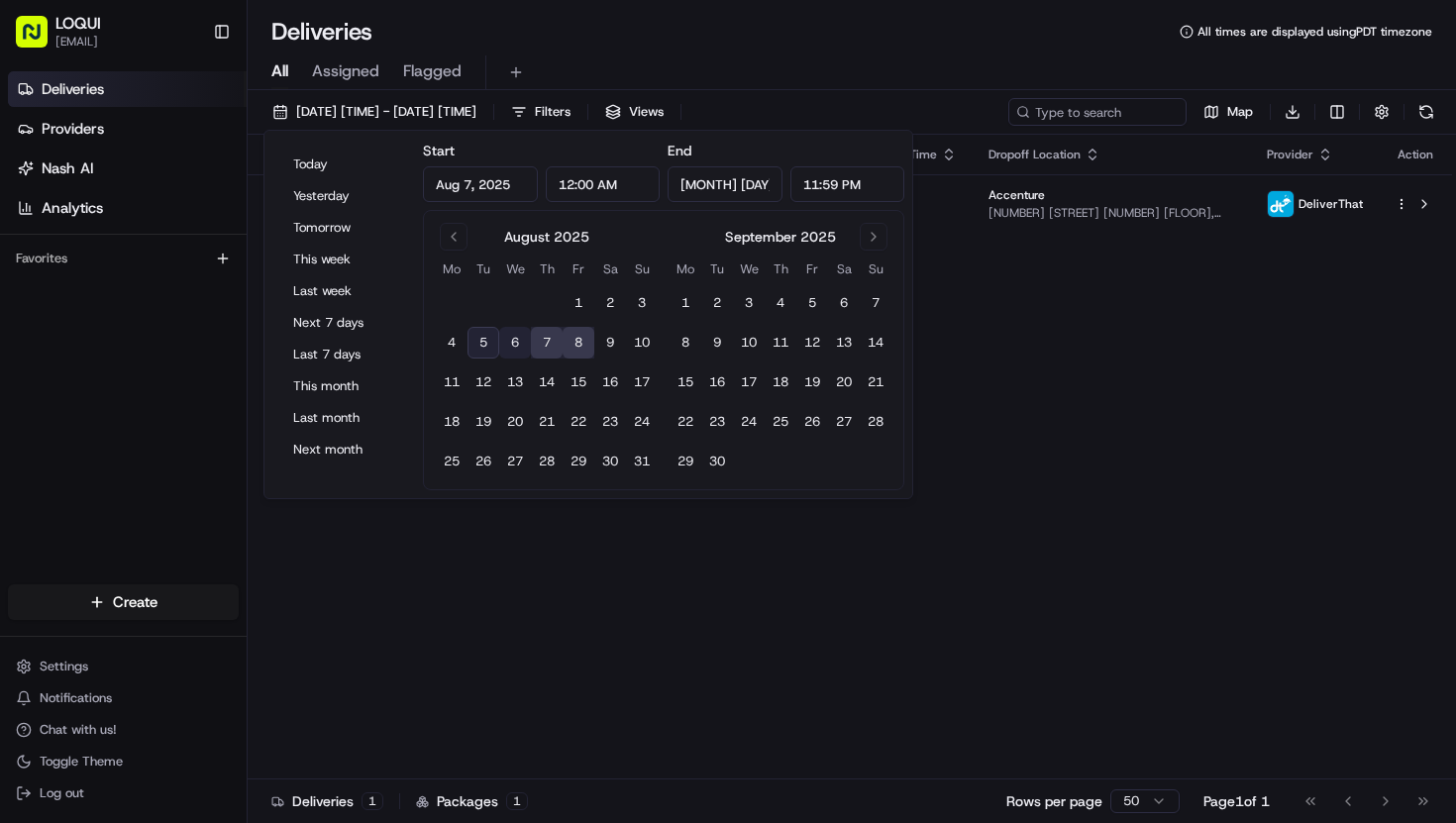 click on "6" at bounding box center [515, 343] 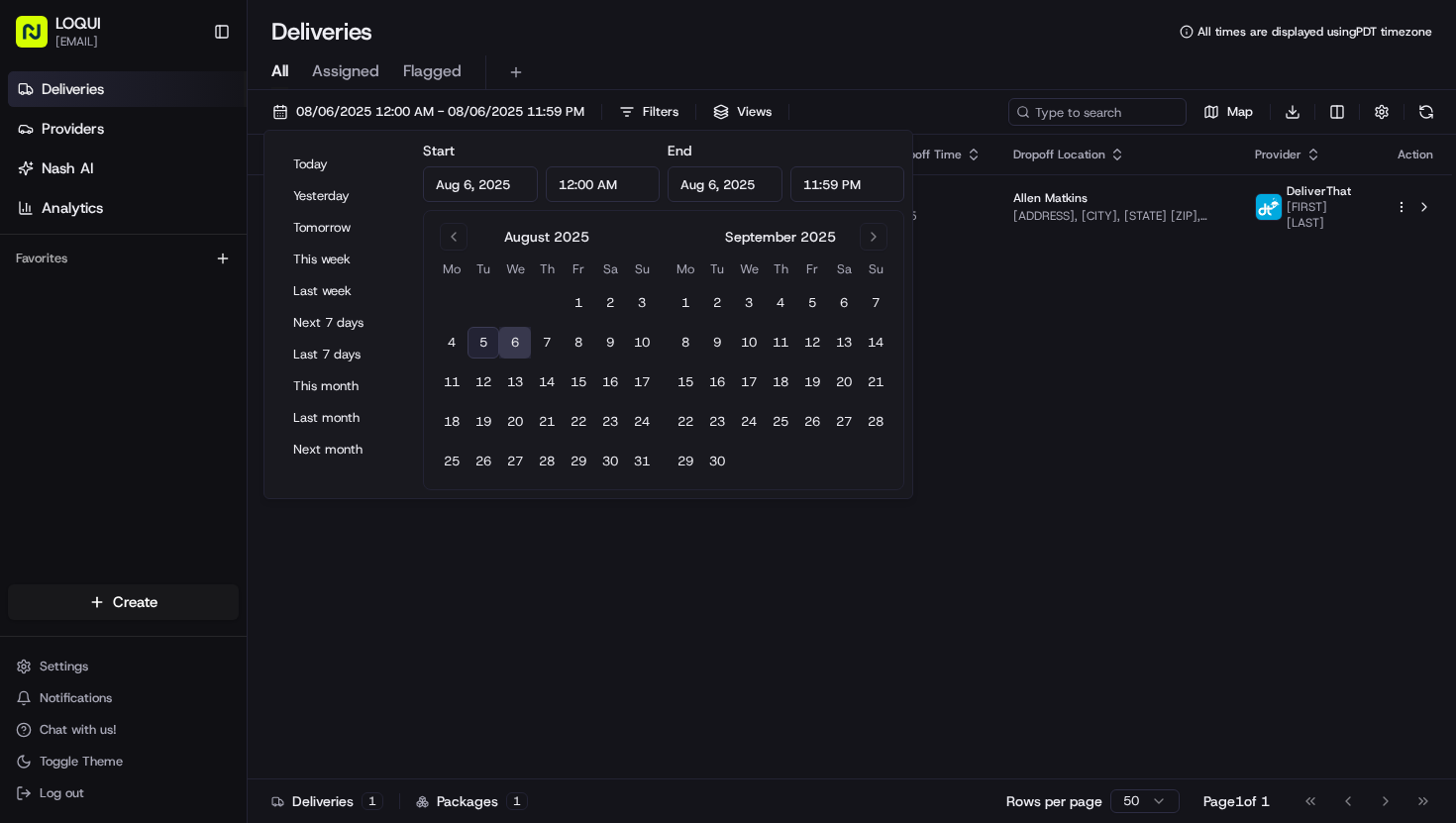 click on "Status Original Pickup Time Pickup Location Original Dropoff Time Dropoff Location Provider Action Assigned Driver 10:40 AM [DATE] LOQUI DTLA [ADDRESS], [CITY], [STATE] [ZIP], [COUNTRY] 11:05 AM [DATE] Allen Matkins [ADDRESS], [CITY], [STATE] [ZIP], [COUNTRY] DeliverThat [NAME] [NAME]" at bounding box center [850, 457] 